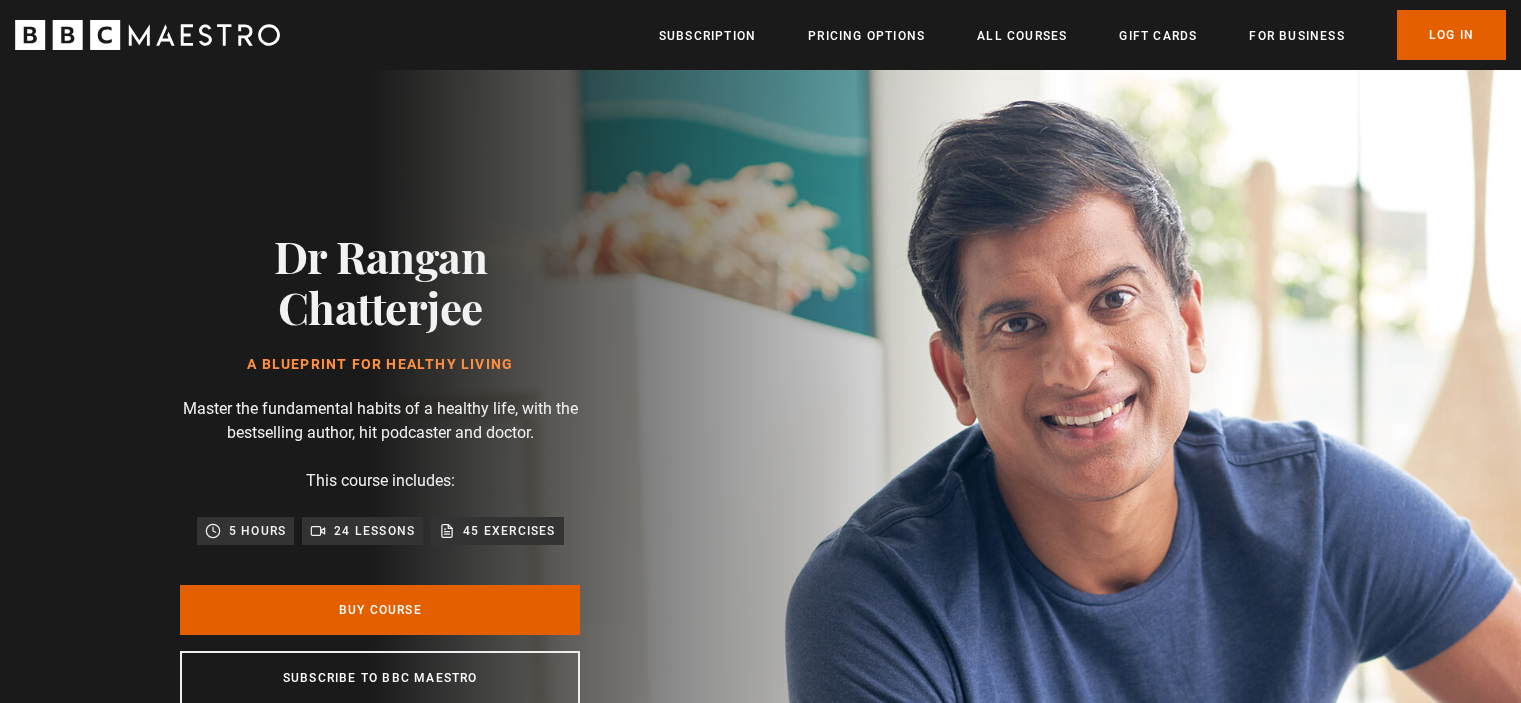 scroll, scrollTop: 0, scrollLeft: 0, axis: both 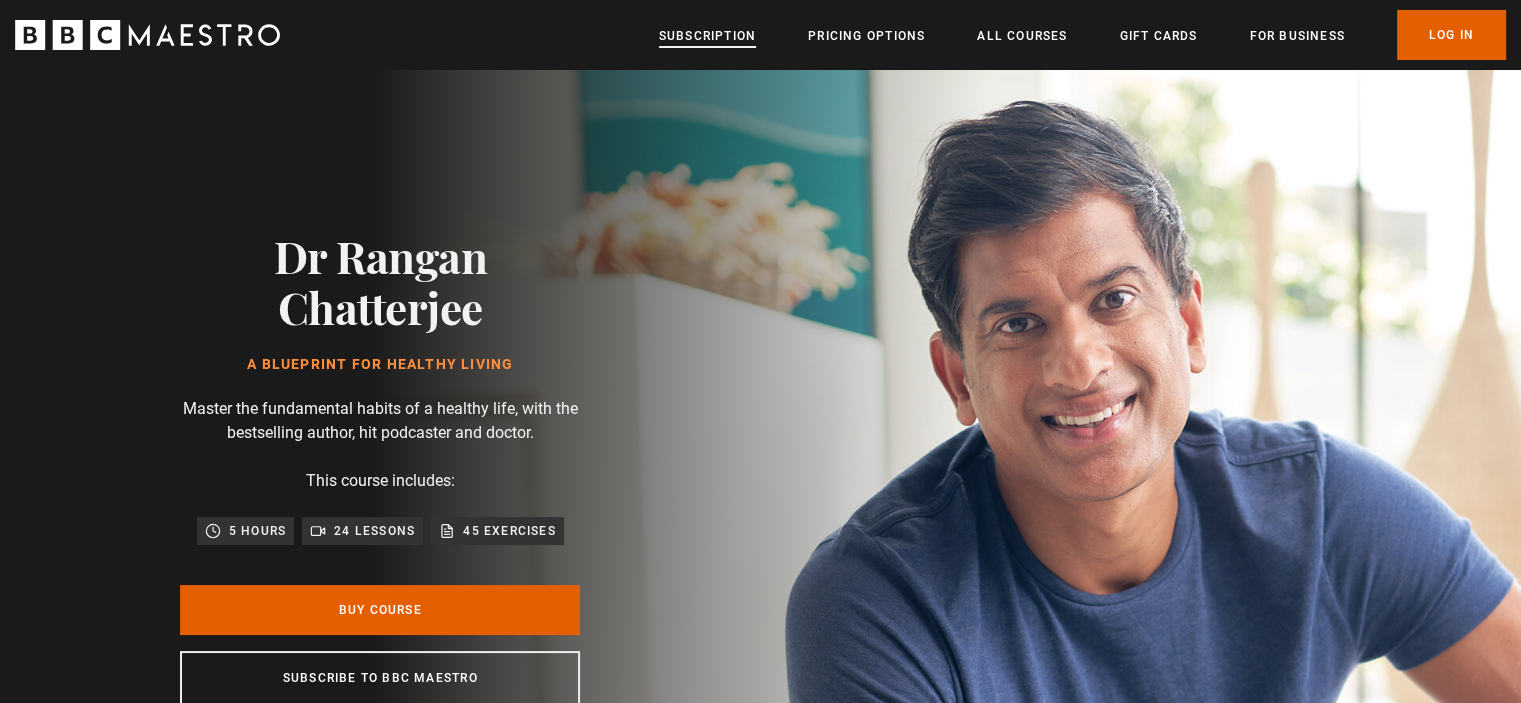 click on "Subscription" at bounding box center (707, 36) 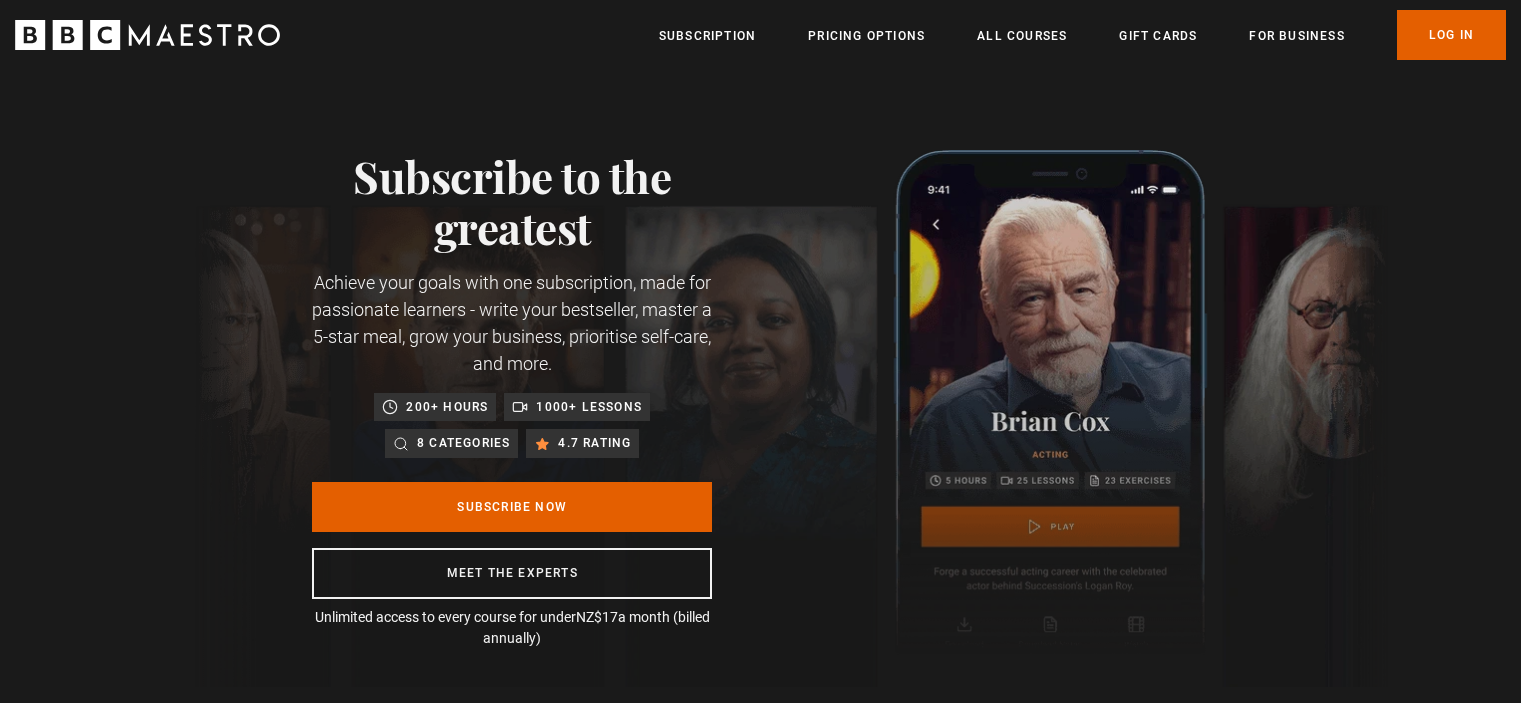 scroll, scrollTop: 0, scrollLeft: 0, axis: both 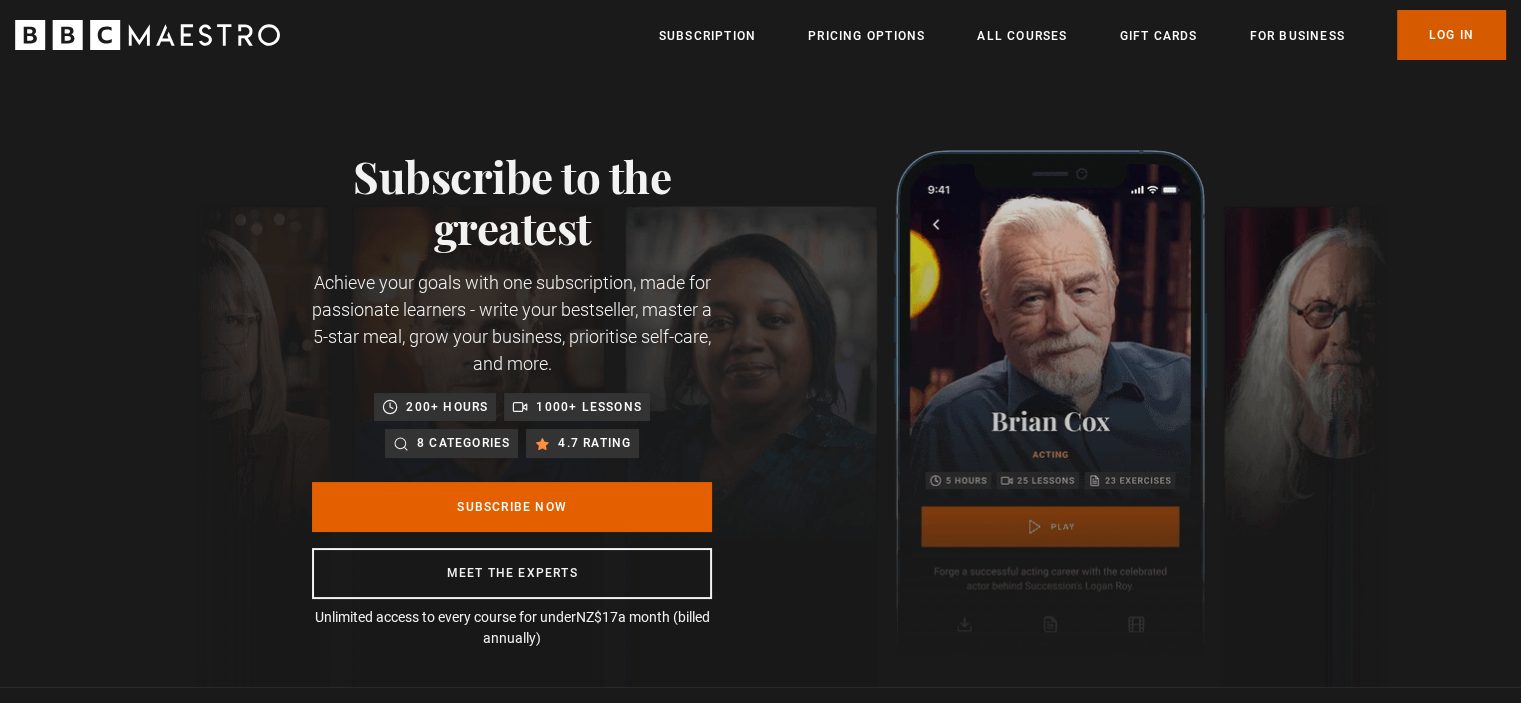 click on "Log In" at bounding box center (1451, 35) 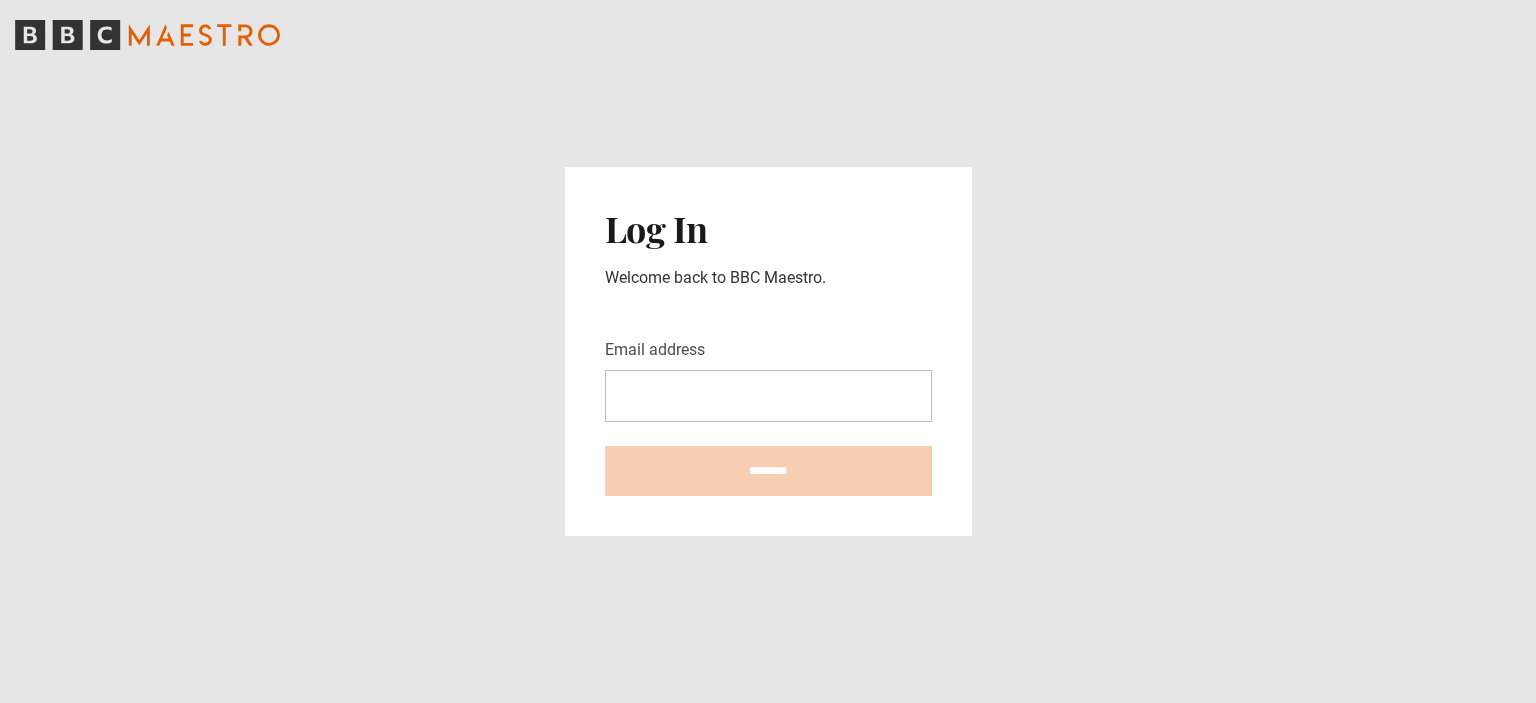 scroll, scrollTop: 0, scrollLeft: 0, axis: both 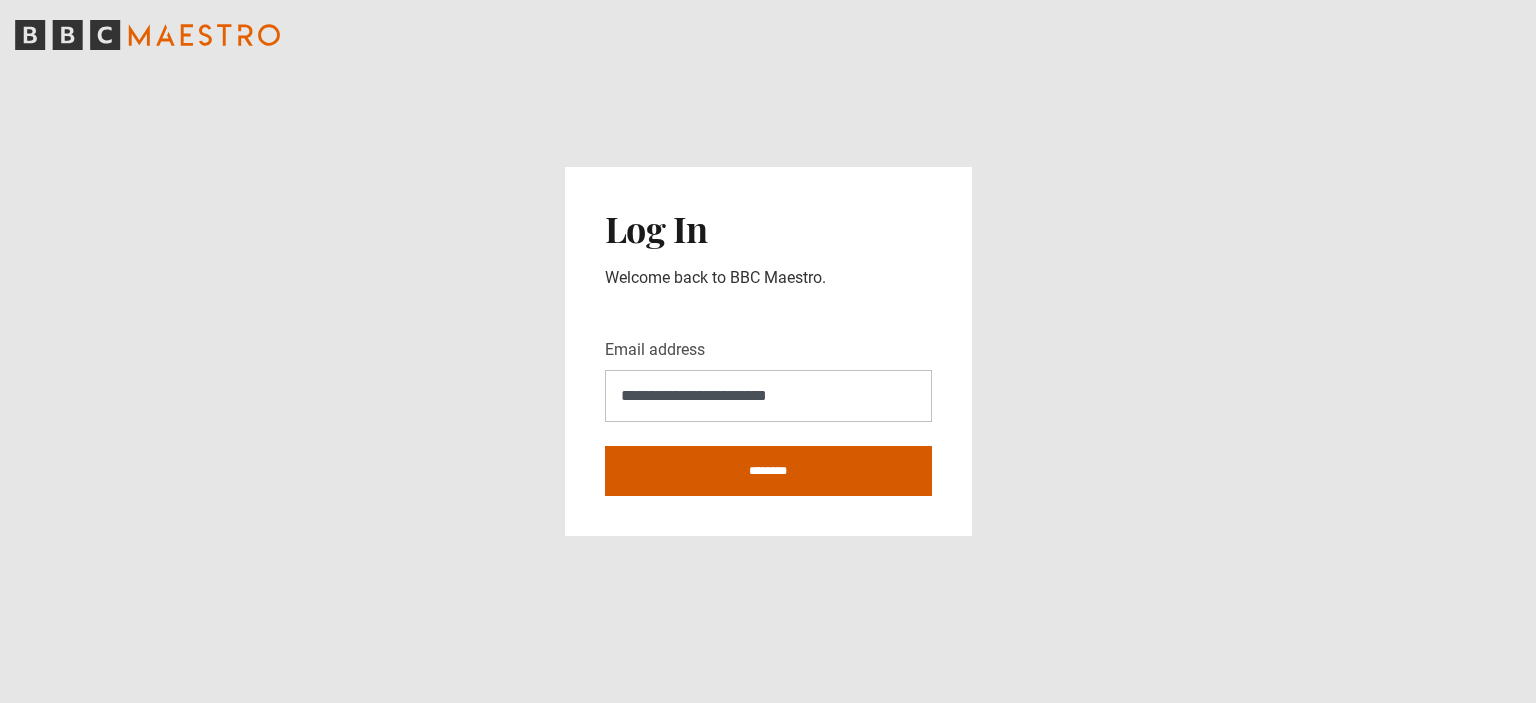 click on "********" at bounding box center (768, 471) 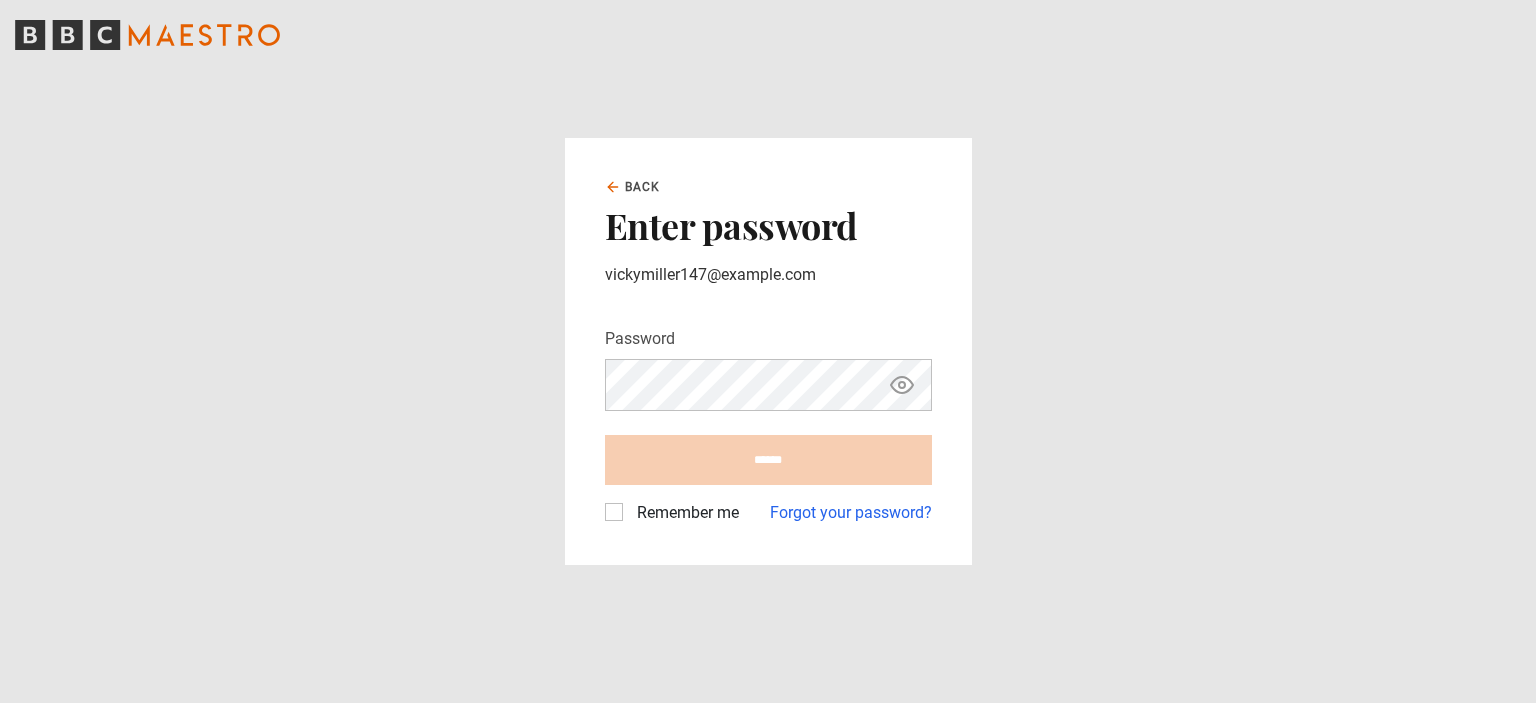 scroll, scrollTop: 0, scrollLeft: 0, axis: both 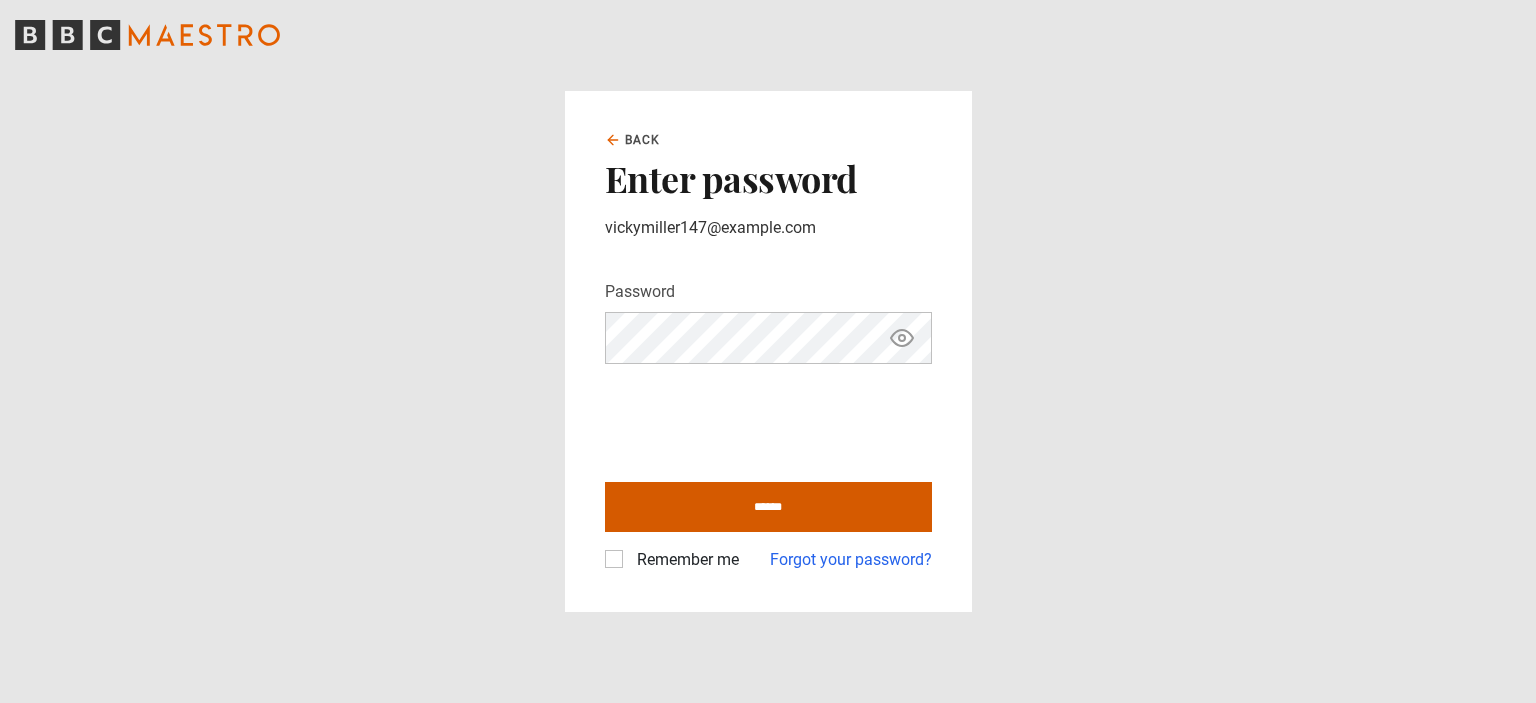click on "******" at bounding box center (768, 507) 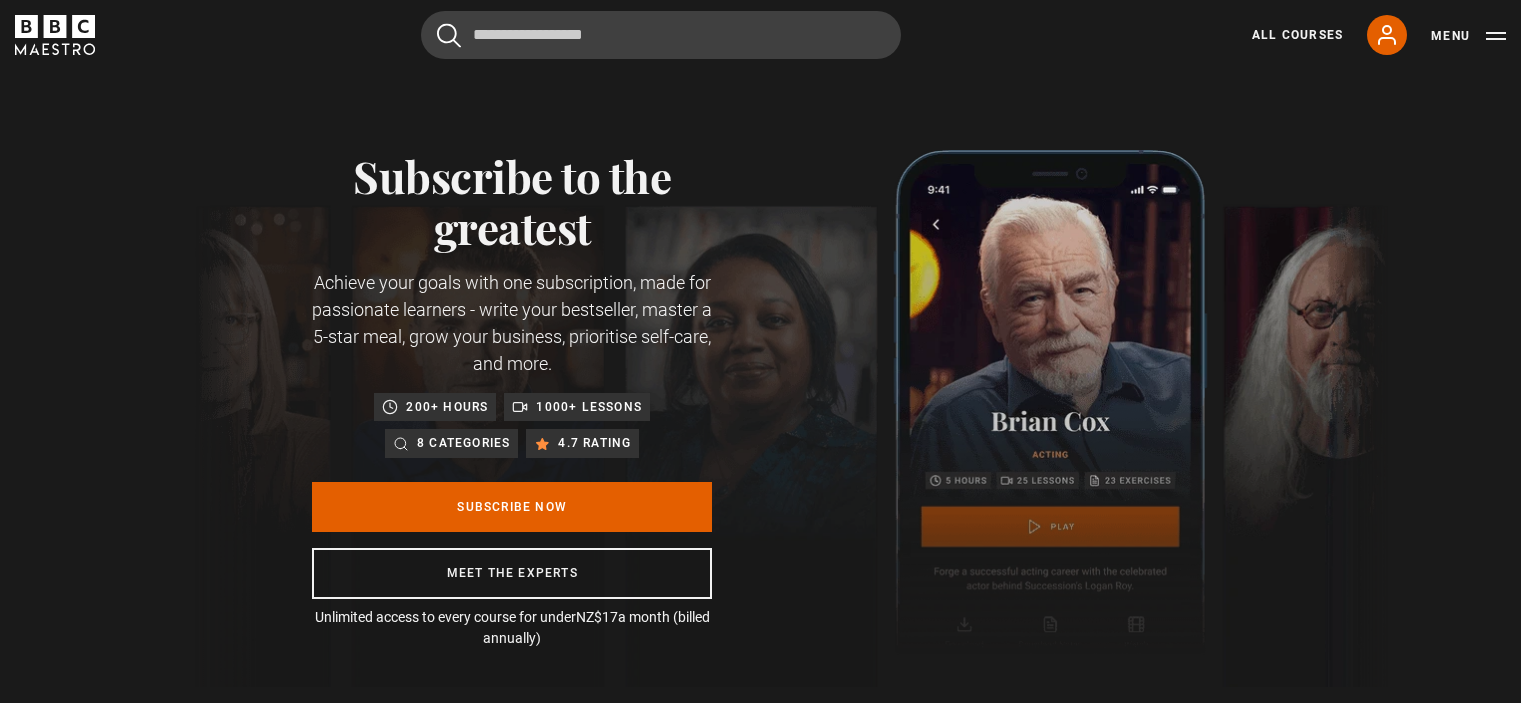 scroll, scrollTop: 0, scrollLeft: 0, axis: both 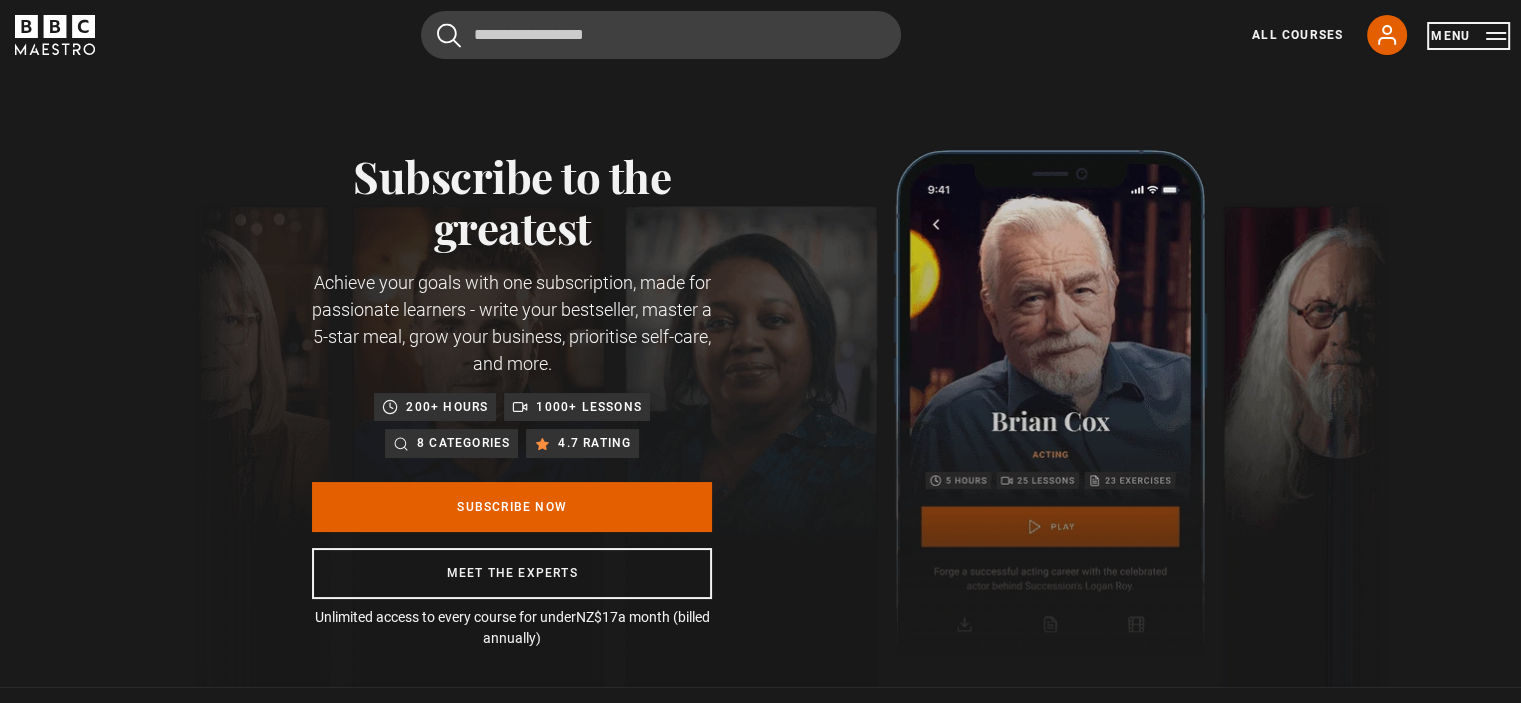 click on "Menu" at bounding box center (1468, 36) 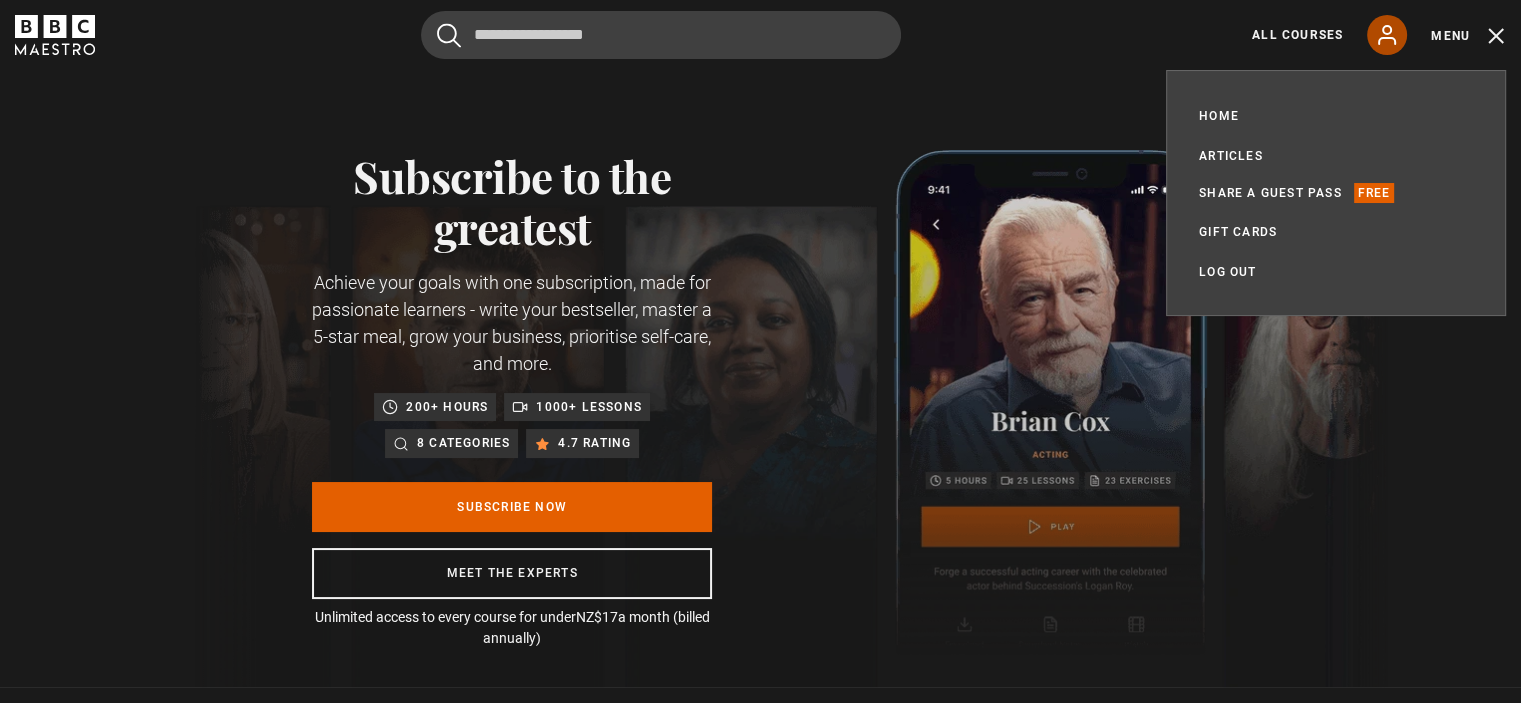 click 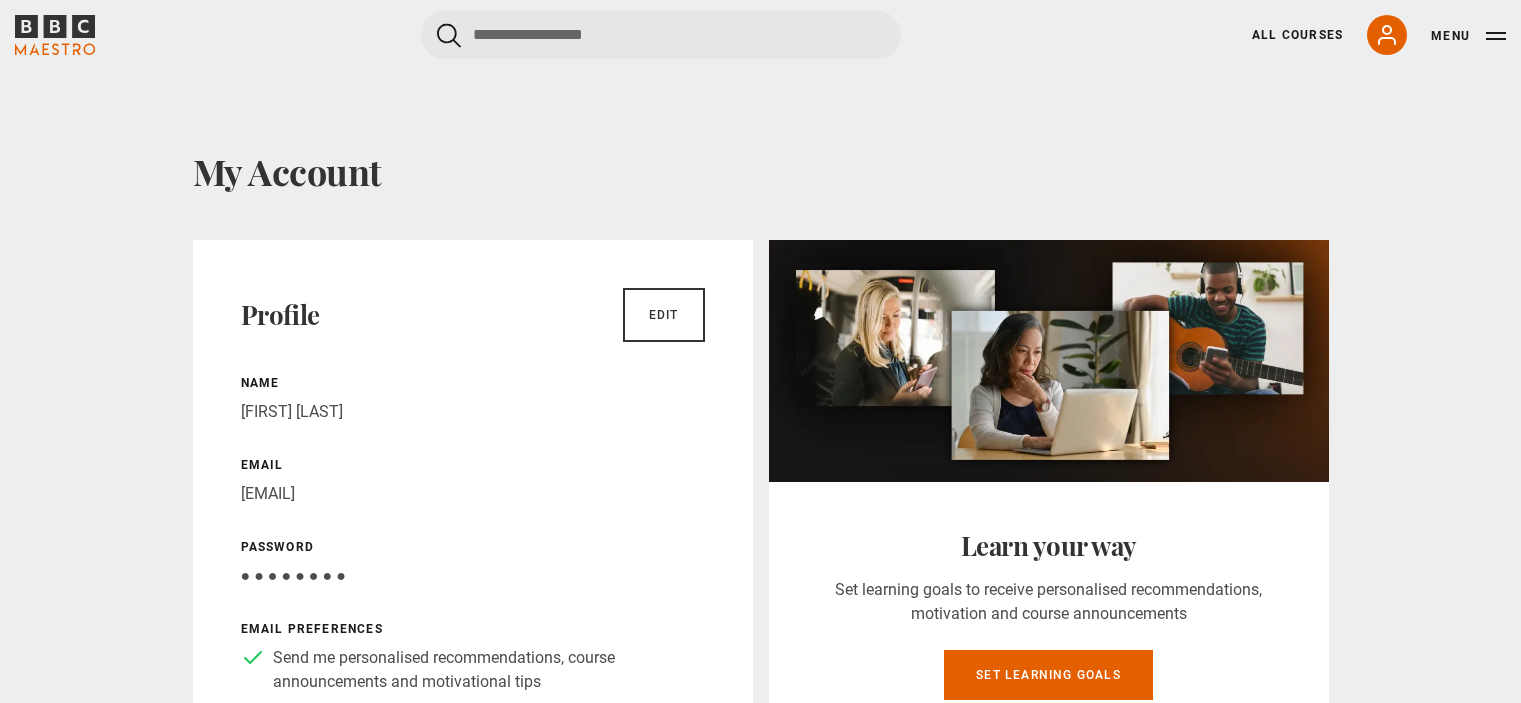 scroll, scrollTop: 0, scrollLeft: 0, axis: both 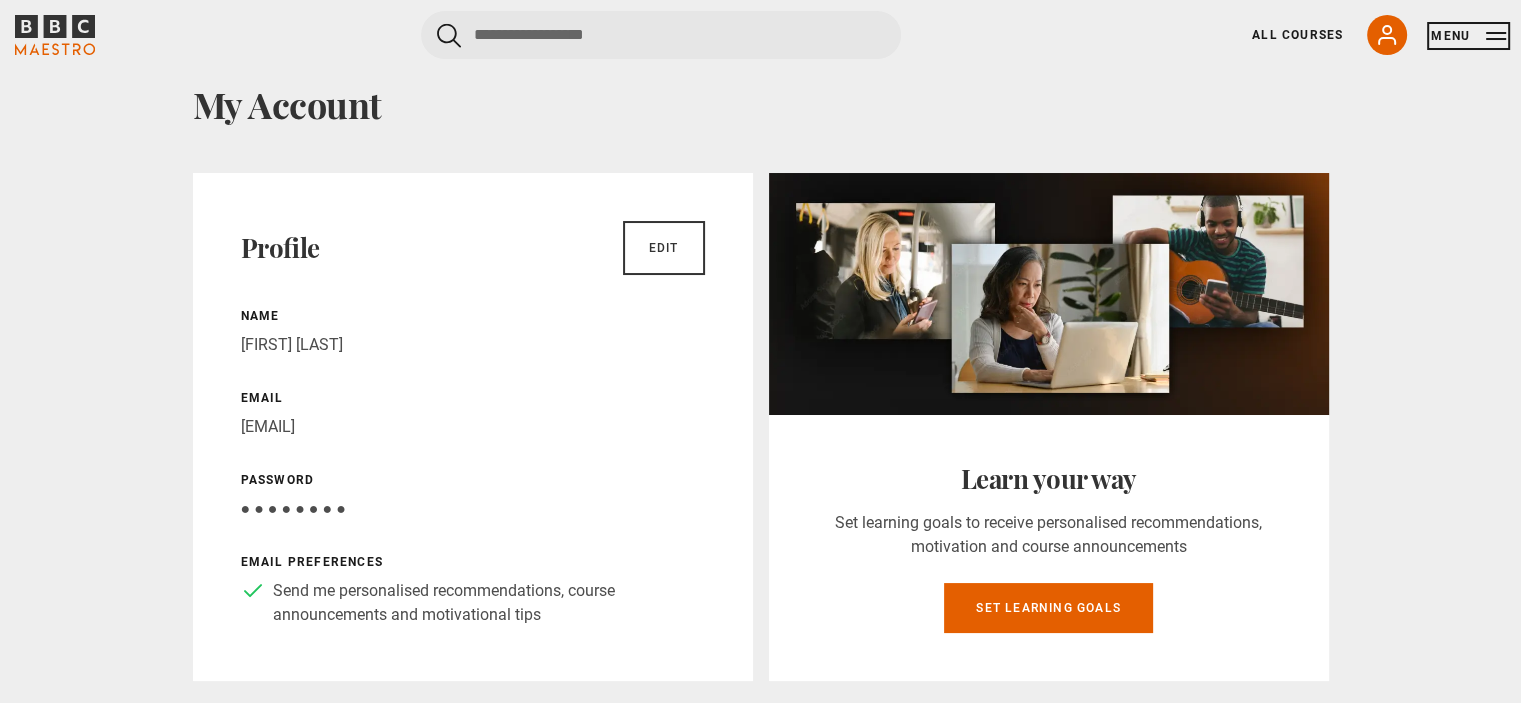 click on "Menu" at bounding box center [1468, 36] 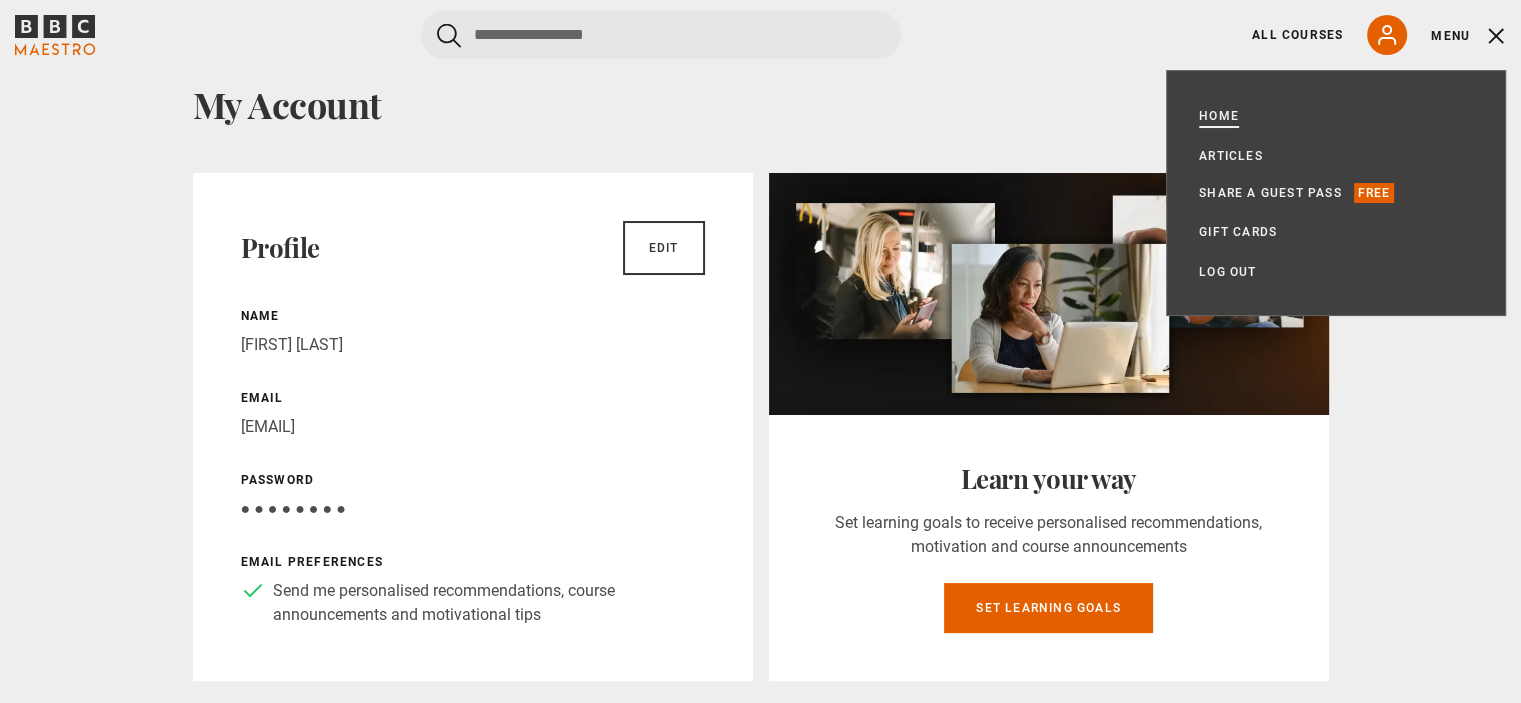 click on "Home" at bounding box center (1219, 116) 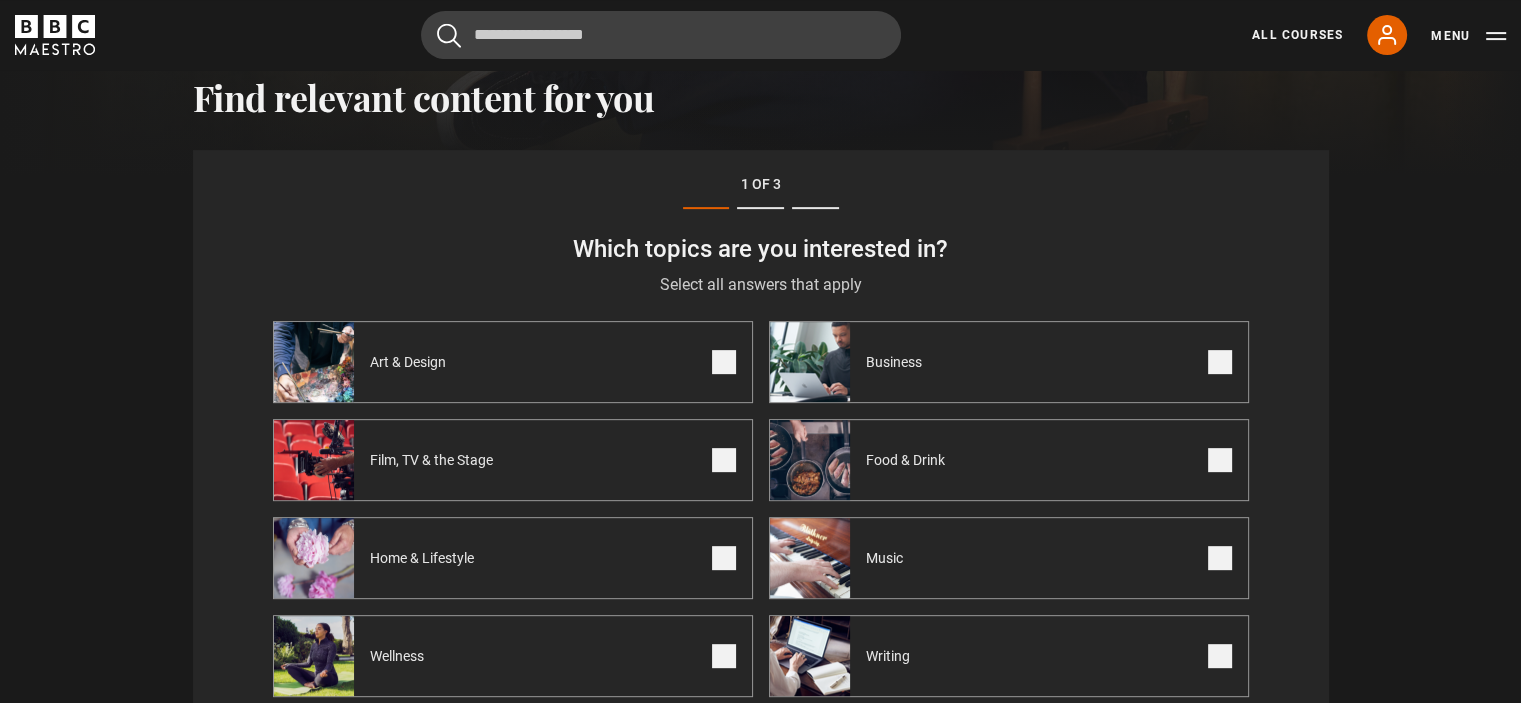 scroll, scrollTop: 0, scrollLeft: 0, axis: both 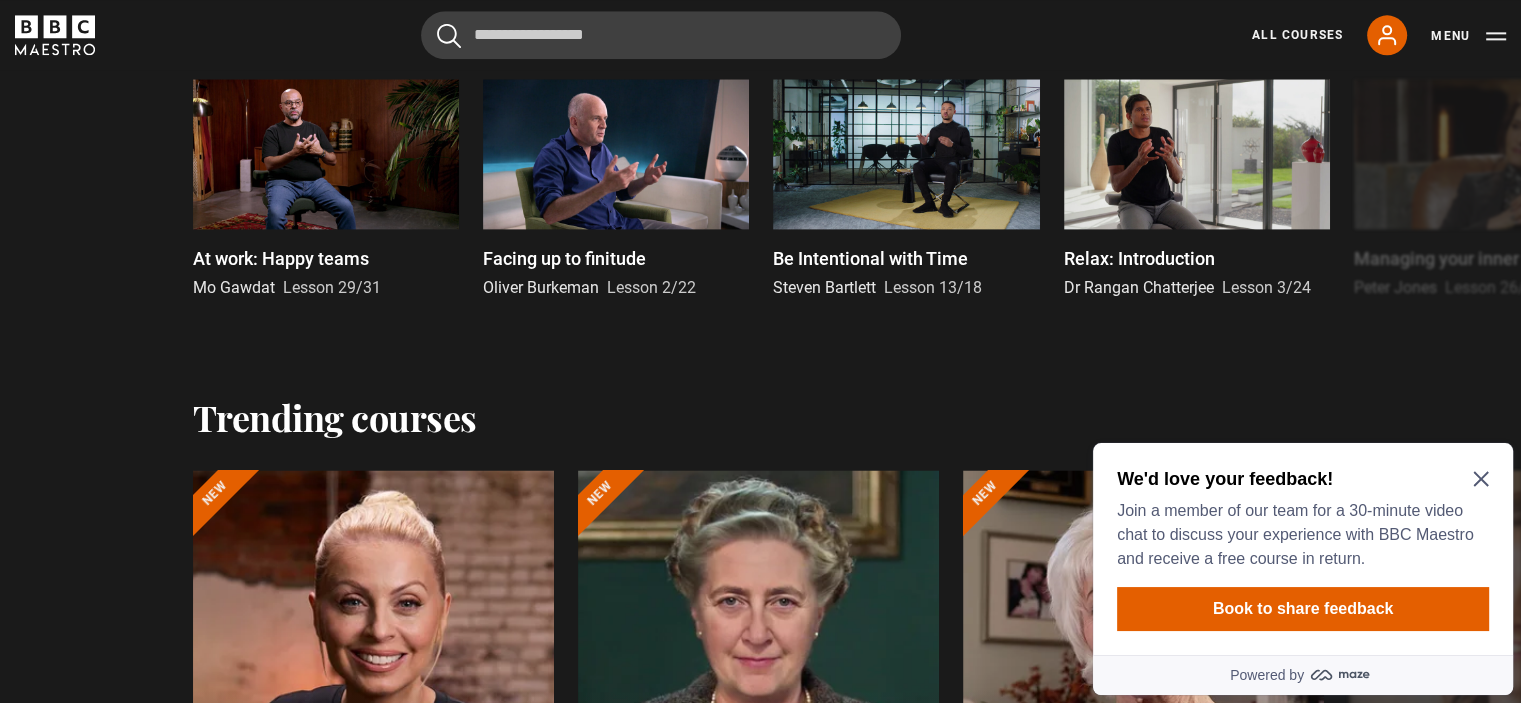 drag, startPoint x: 1524, startPoint y: 129, endPoint x: 1511, endPoint y: 337, distance: 208.40585 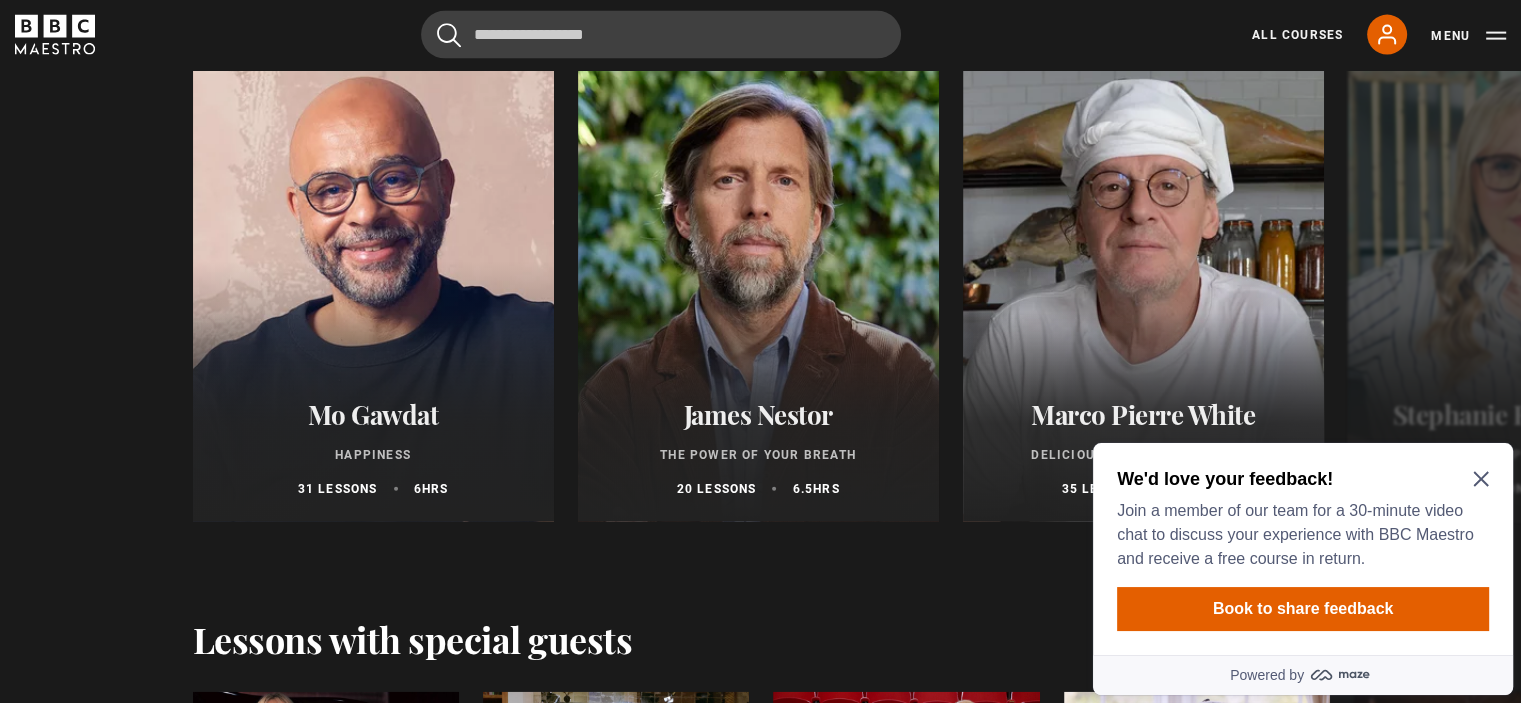 scroll, scrollTop: 4653, scrollLeft: 0, axis: vertical 